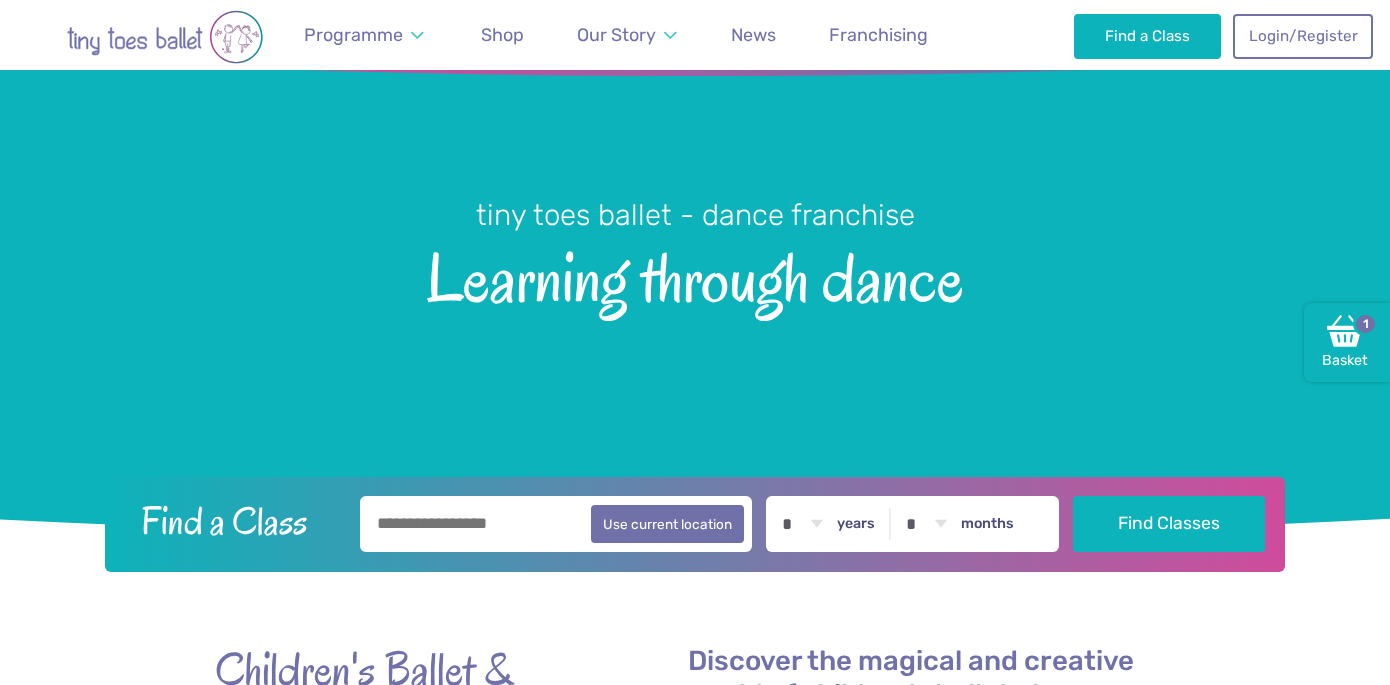 scroll, scrollTop: 72, scrollLeft: 0, axis: vertical 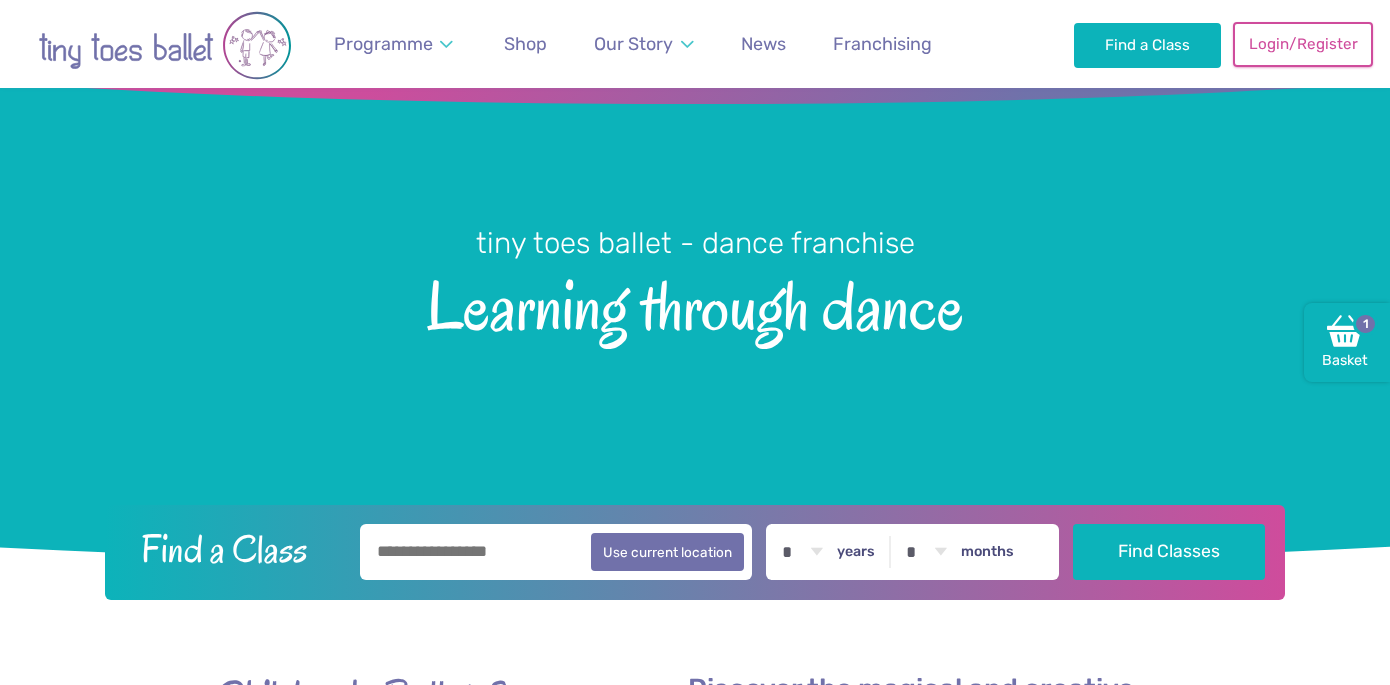 click on "Login/Register" at bounding box center [1303, 44] 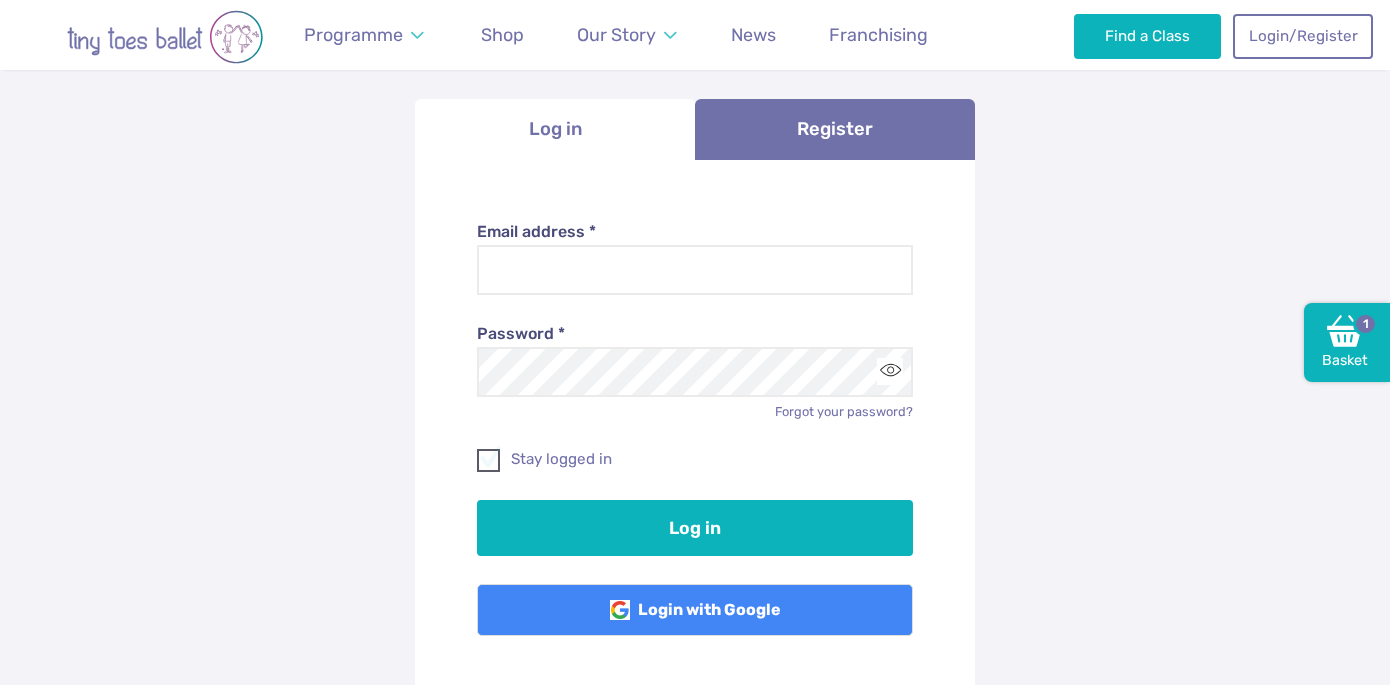 scroll, scrollTop: 181, scrollLeft: 0, axis: vertical 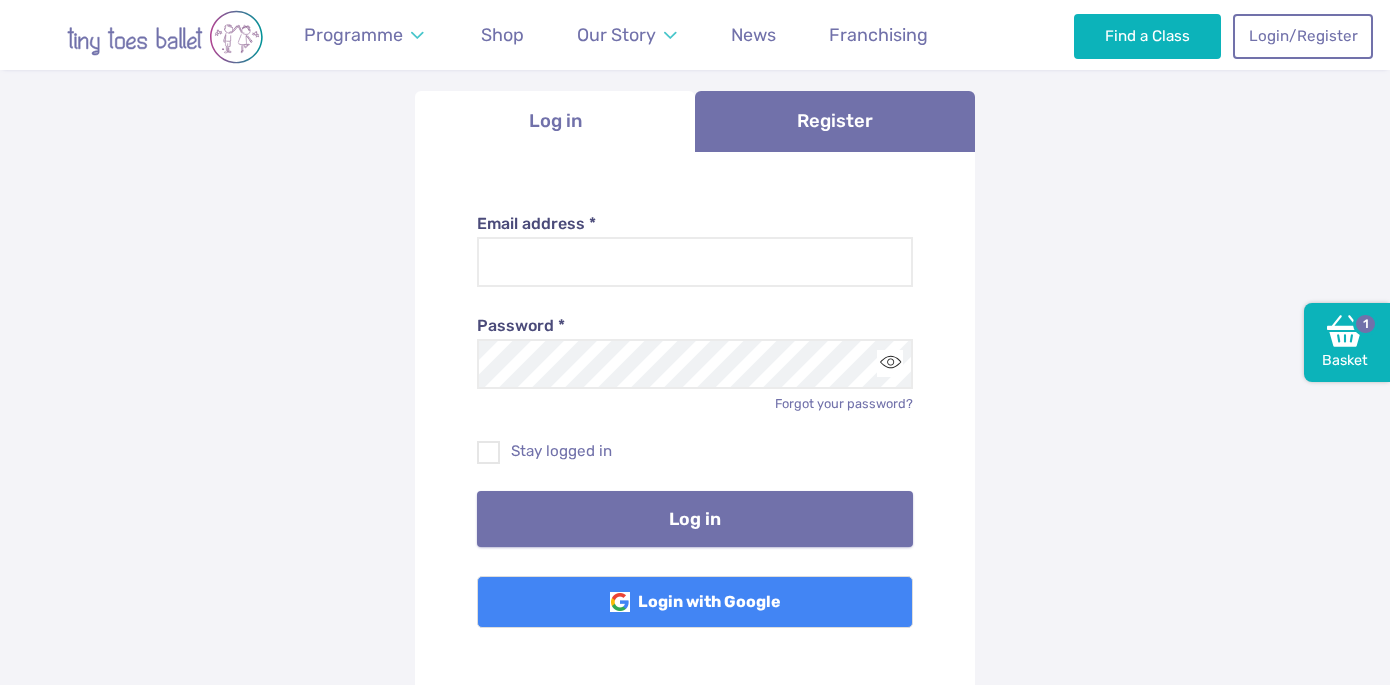 type on "**********" 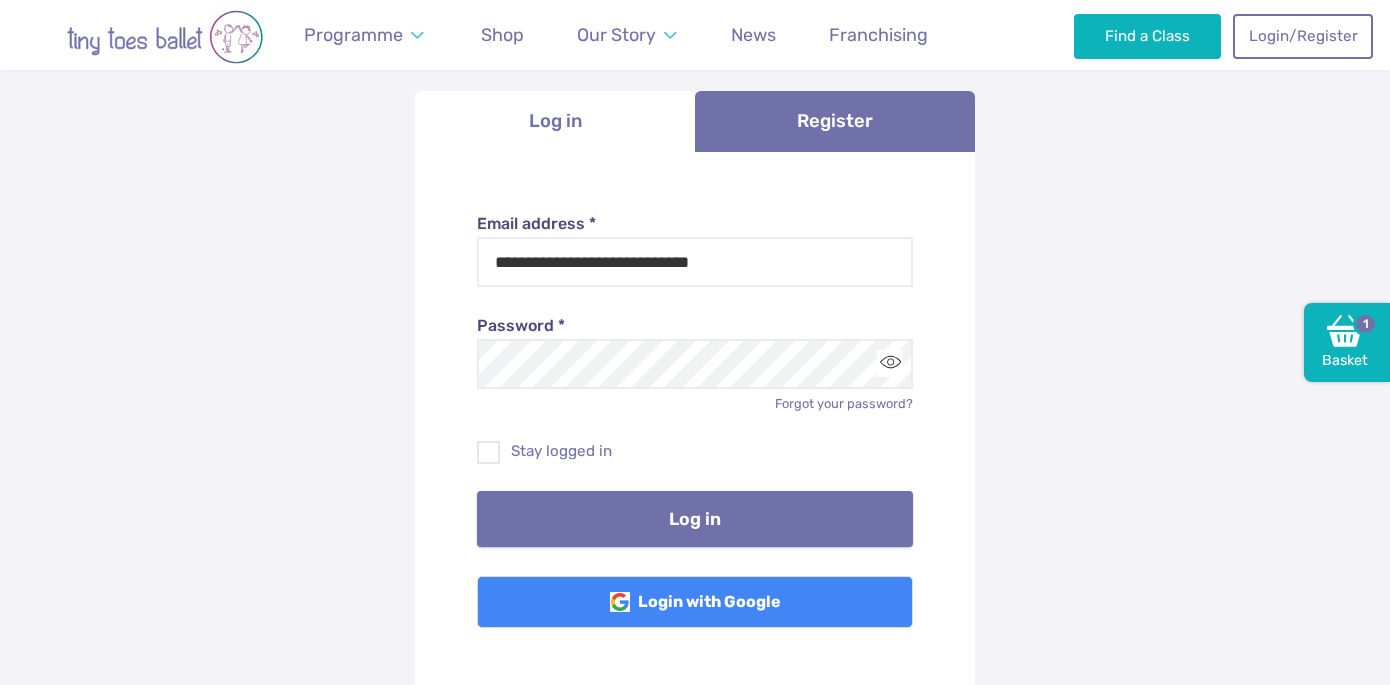 click on "Log in" at bounding box center [695, 519] 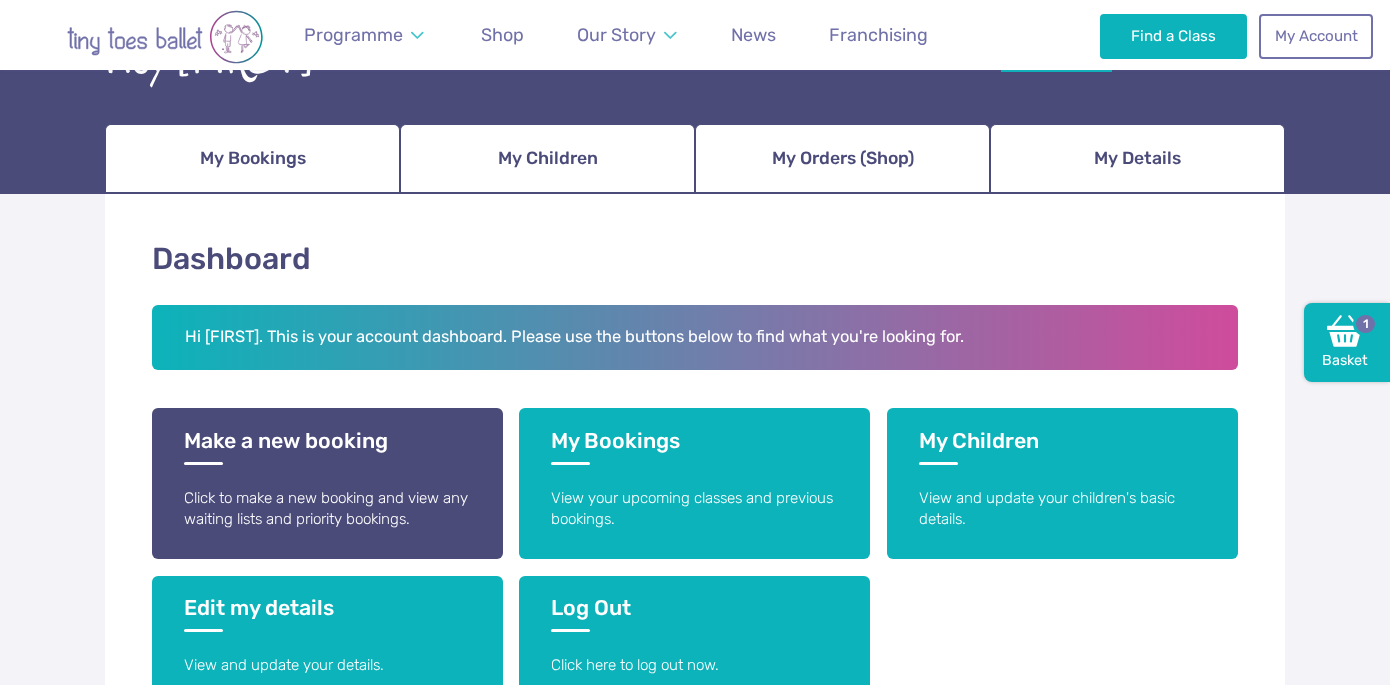 scroll, scrollTop: 92, scrollLeft: 0, axis: vertical 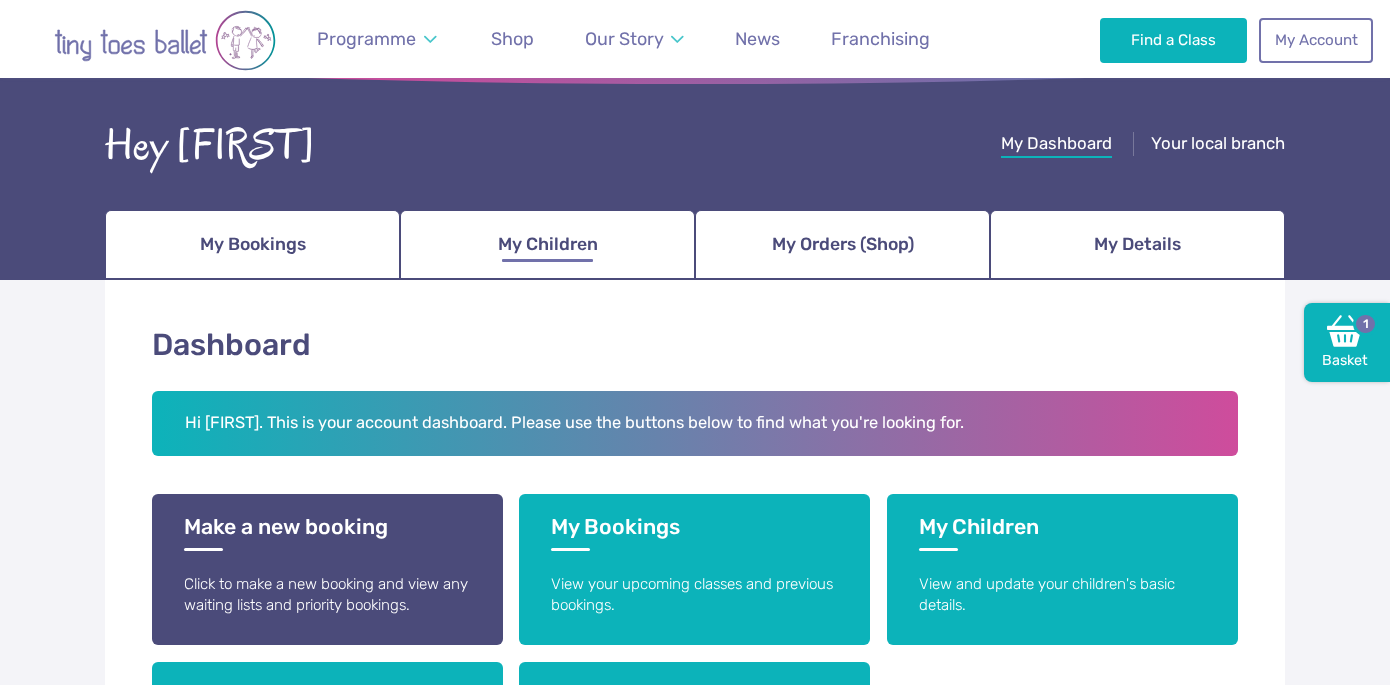 click on "My Children" at bounding box center [547, 245] 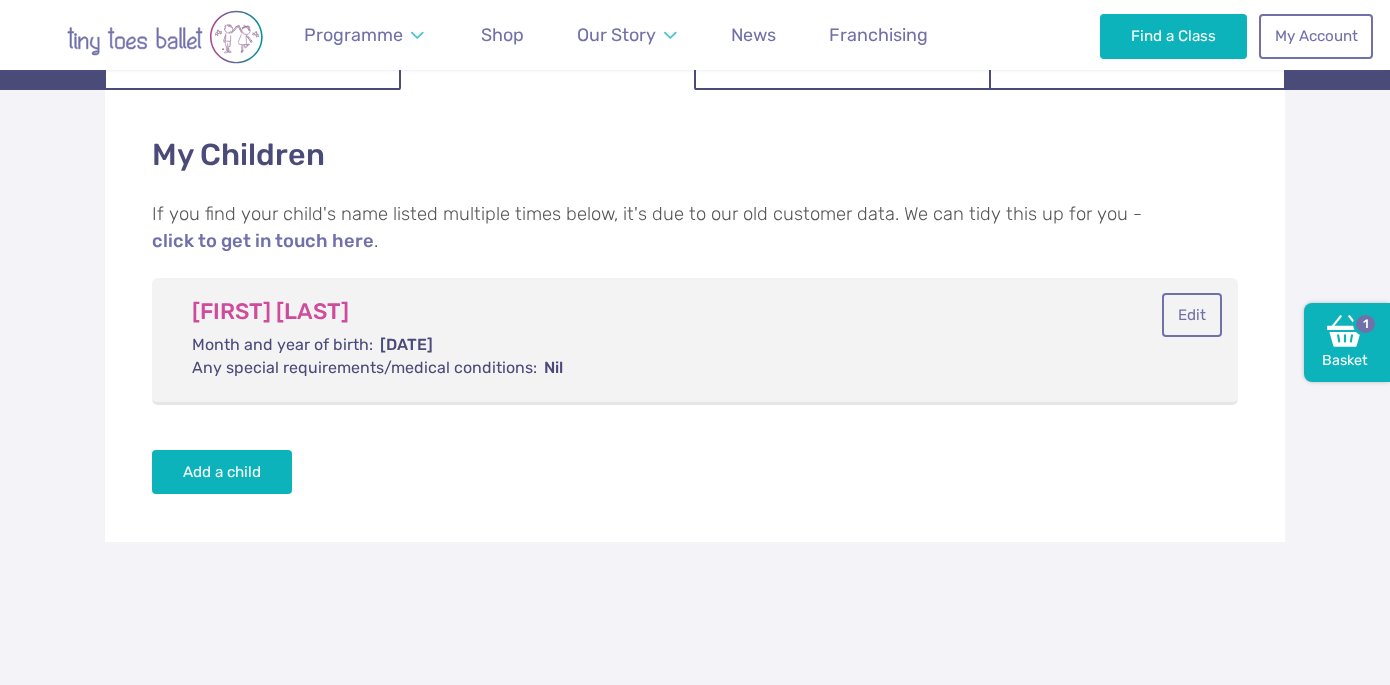 scroll, scrollTop: 289, scrollLeft: 0, axis: vertical 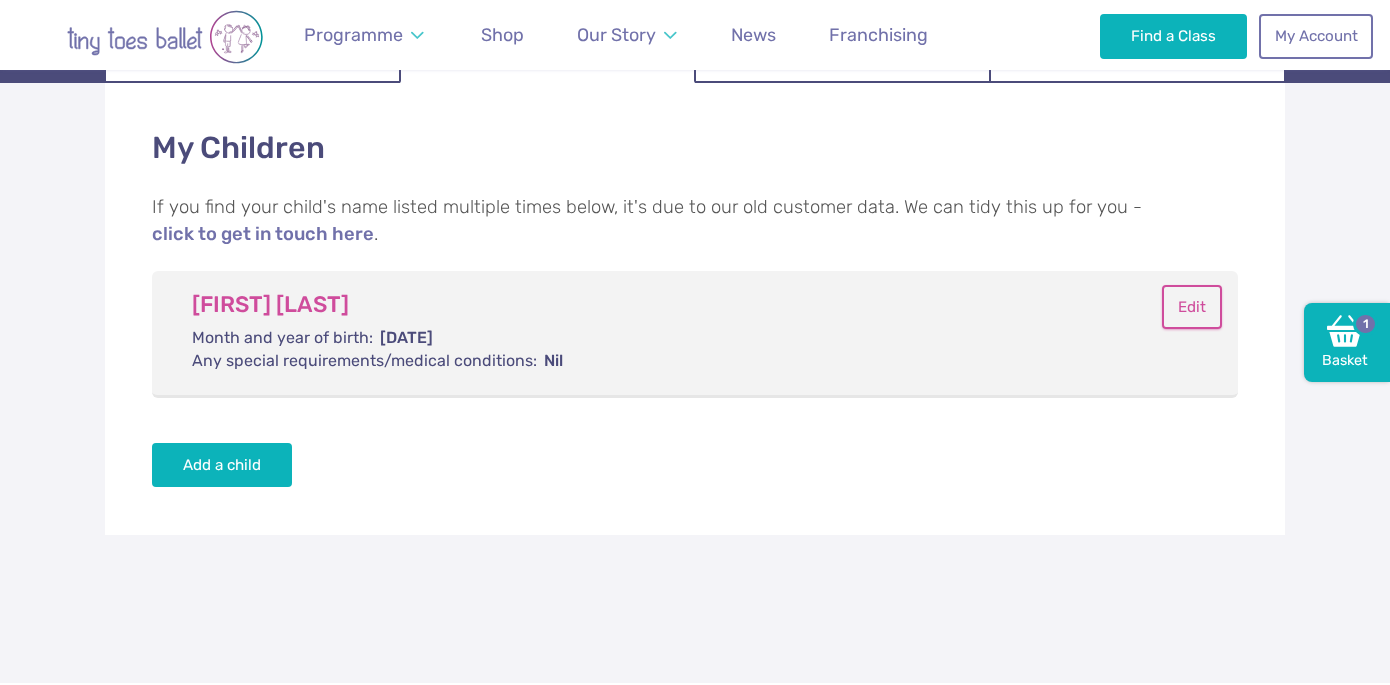 click on "Edit" at bounding box center [1191, 307] 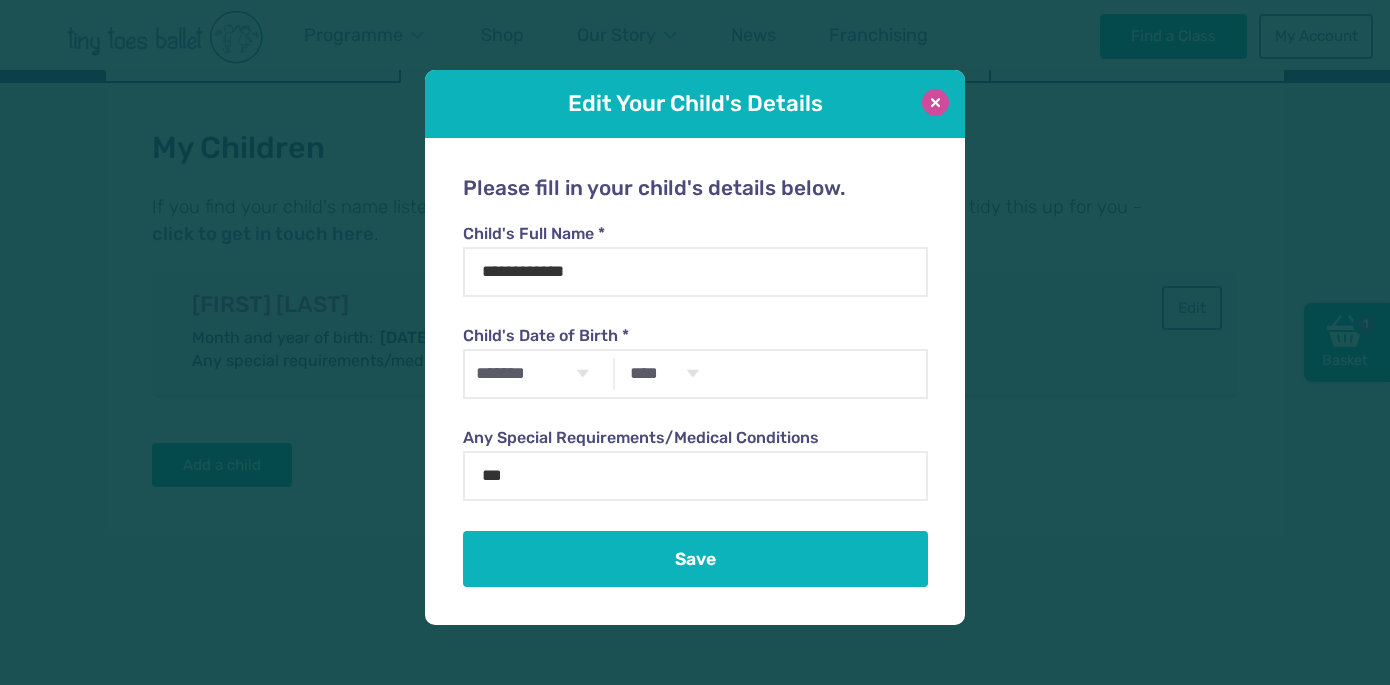 click at bounding box center (935, 102) 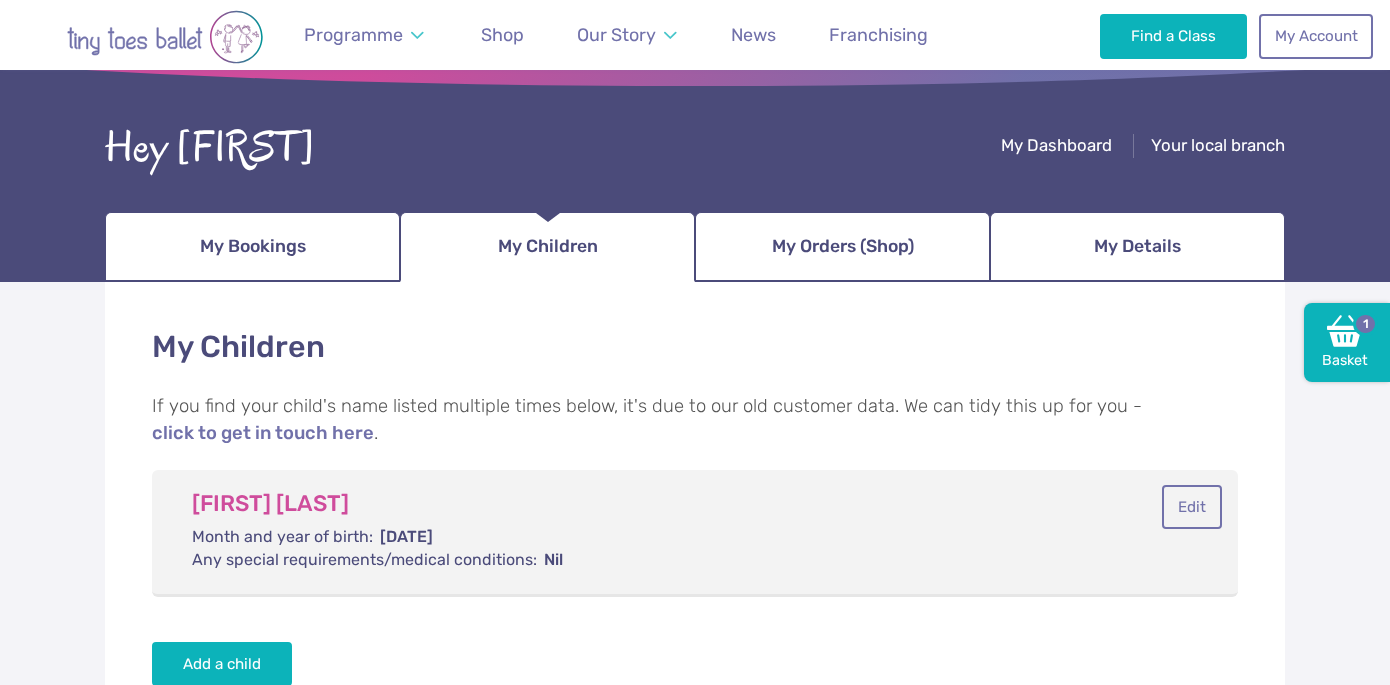 scroll, scrollTop: 0, scrollLeft: 0, axis: both 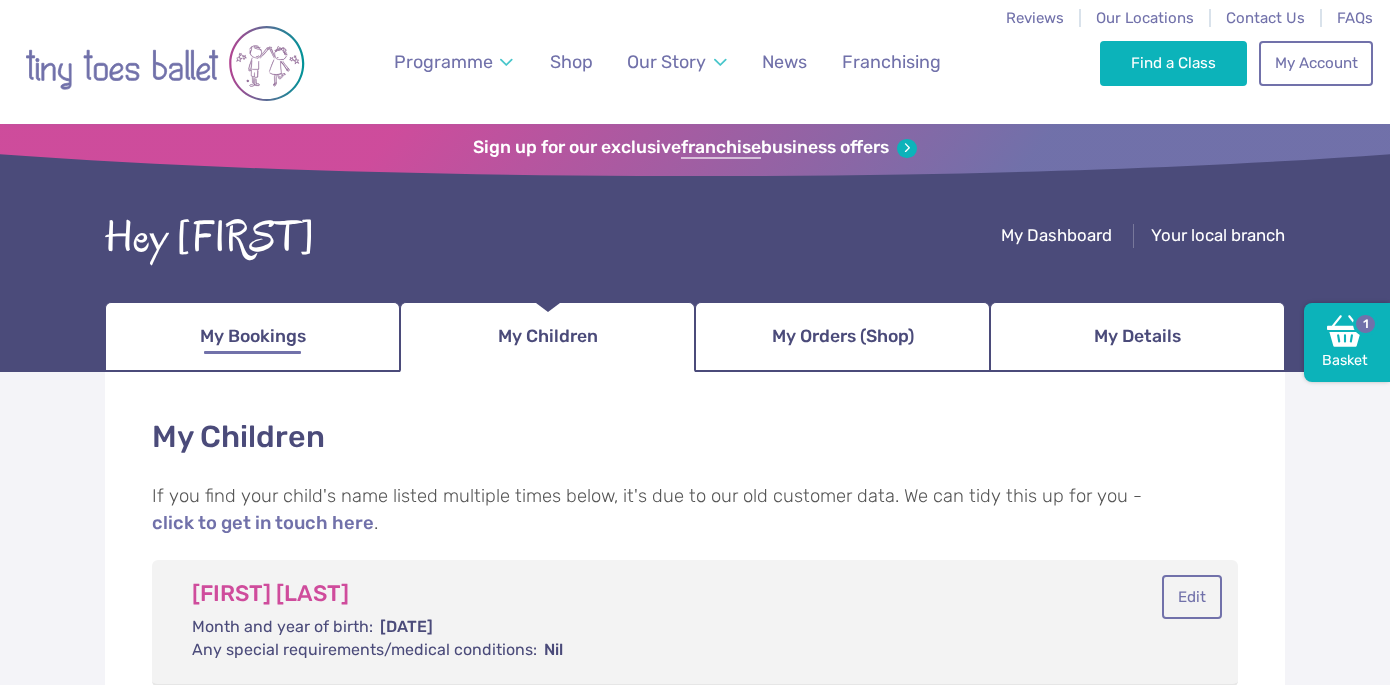 click on "My Bookings" at bounding box center (253, 336) 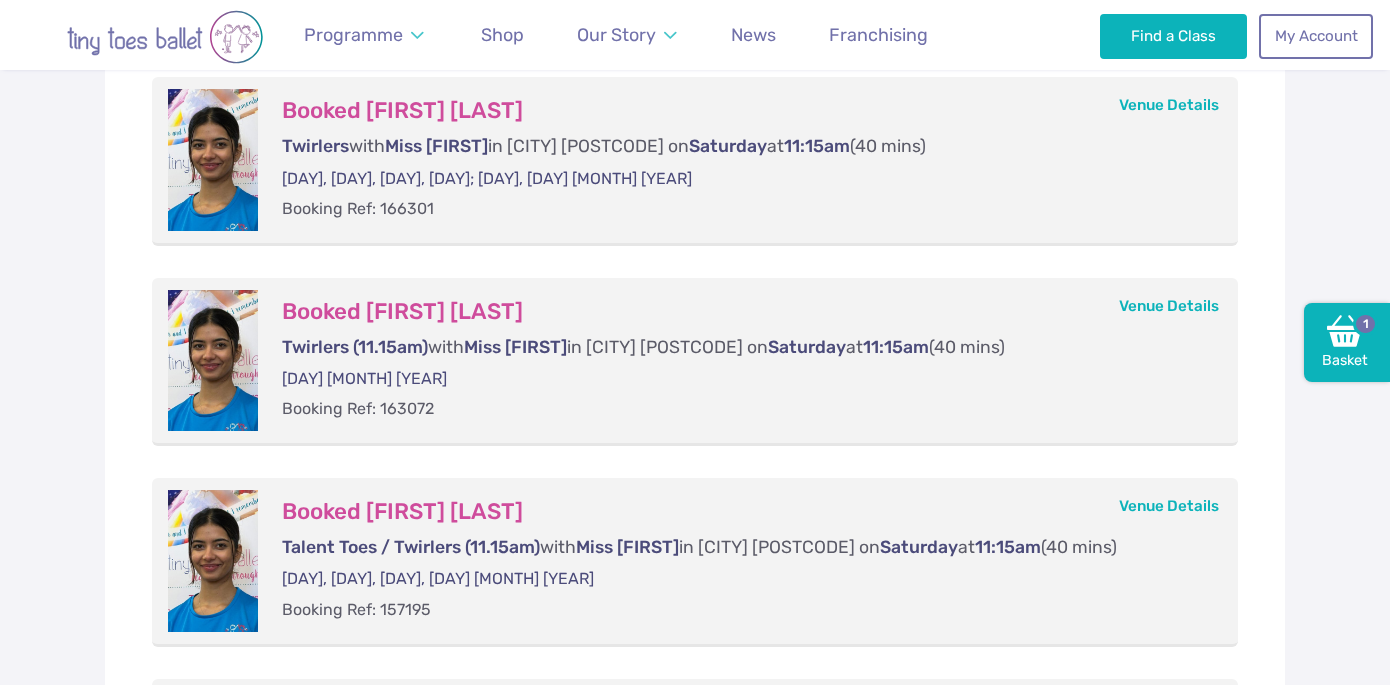 scroll, scrollTop: 0, scrollLeft: 0, axis: both 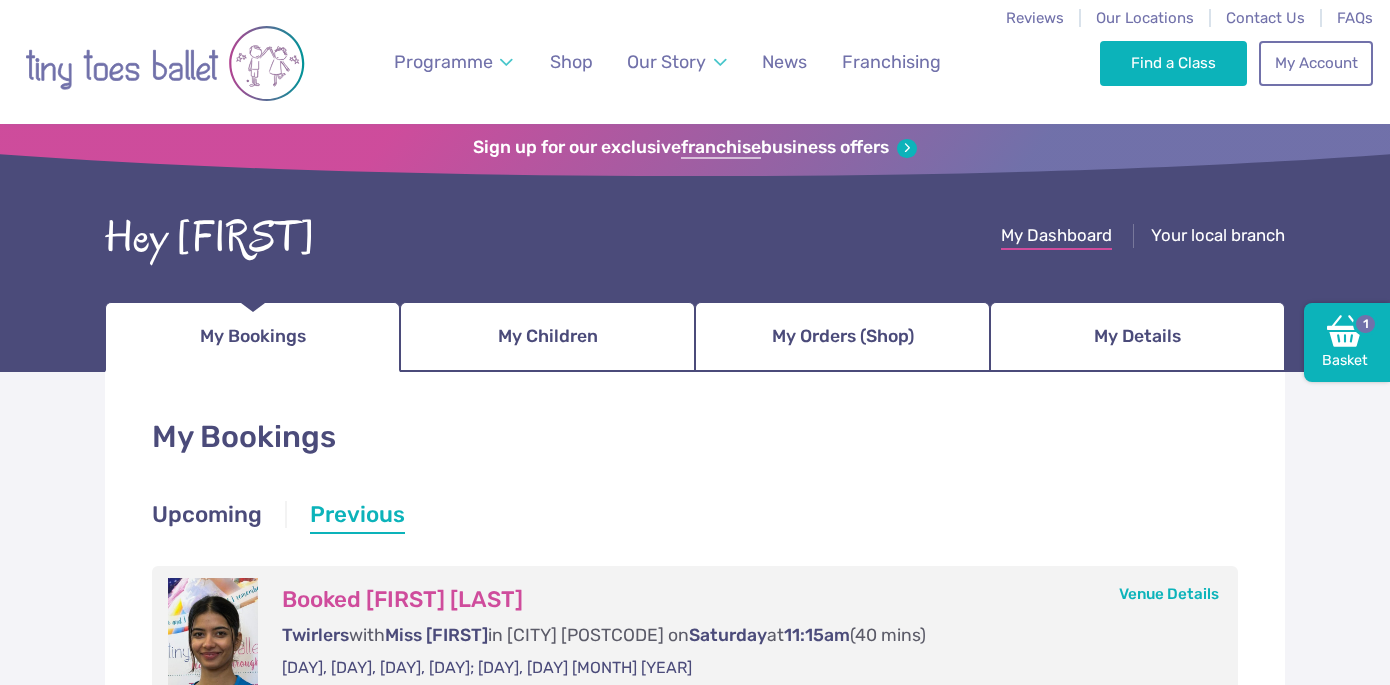 click on "My Dashboard" at bounding box center (1056, 235) 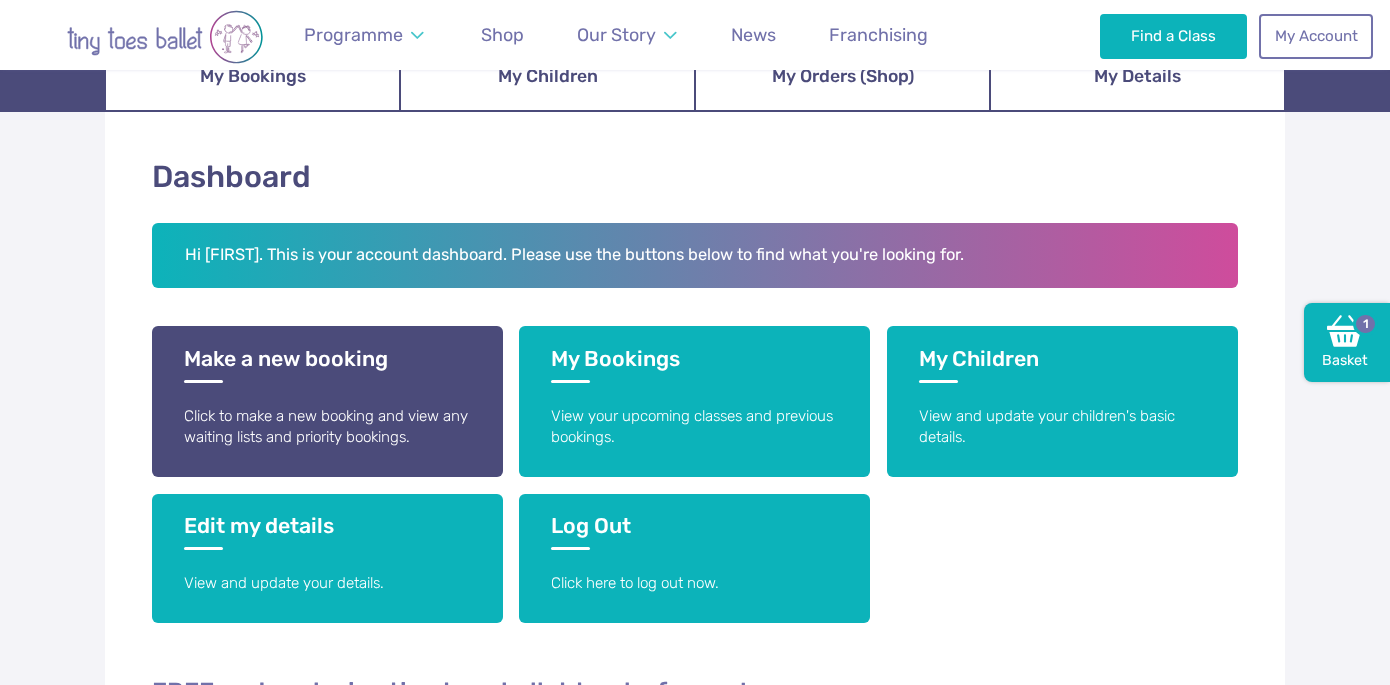 scroll, scrollTop: 256, scrollLeft: 0, axis: vertical 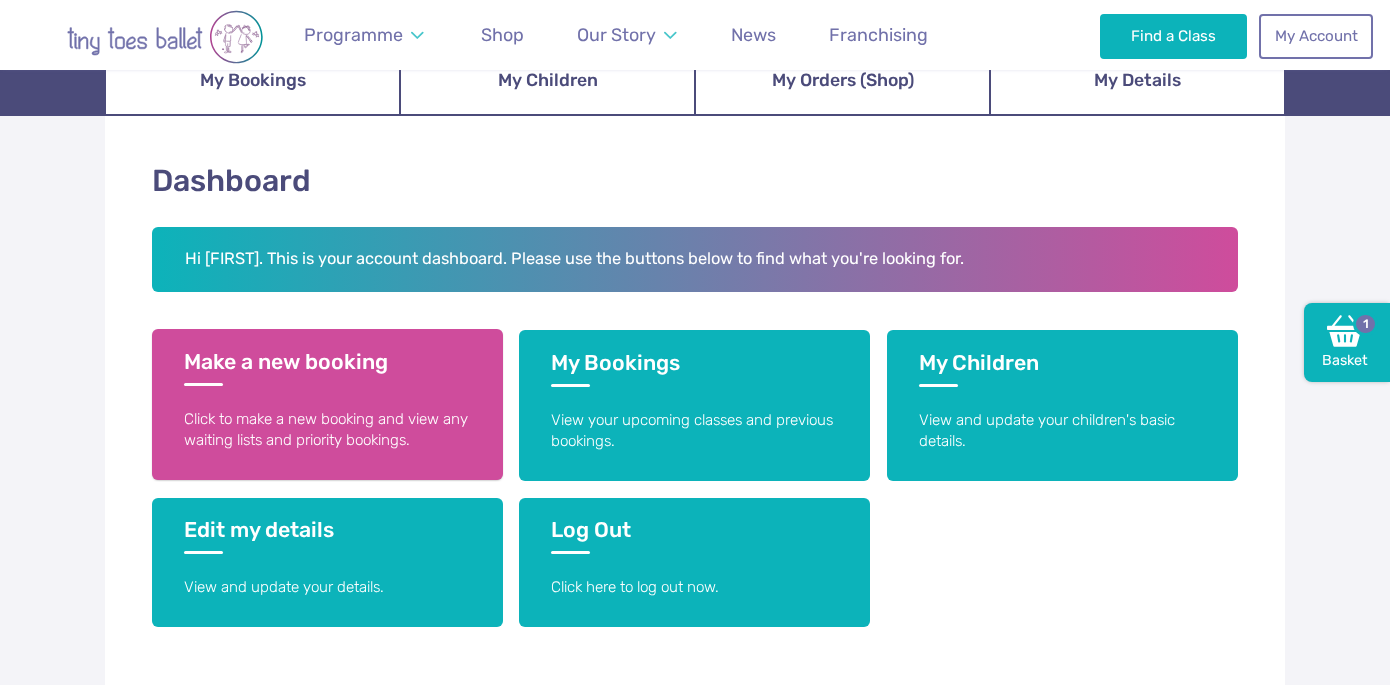 click on "Make a new booking" at bounding box center [327, 367] 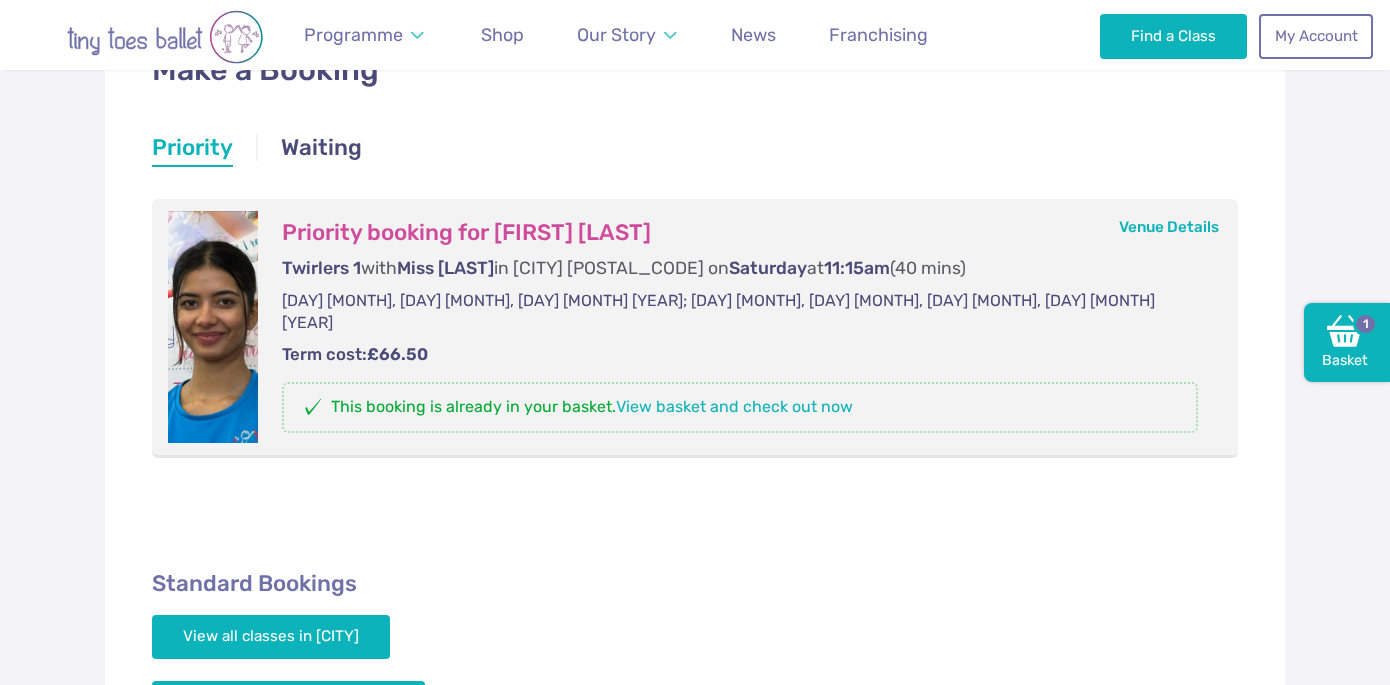 scroll, scrollTop: 369, scrollLeft: 0, axis: vertical 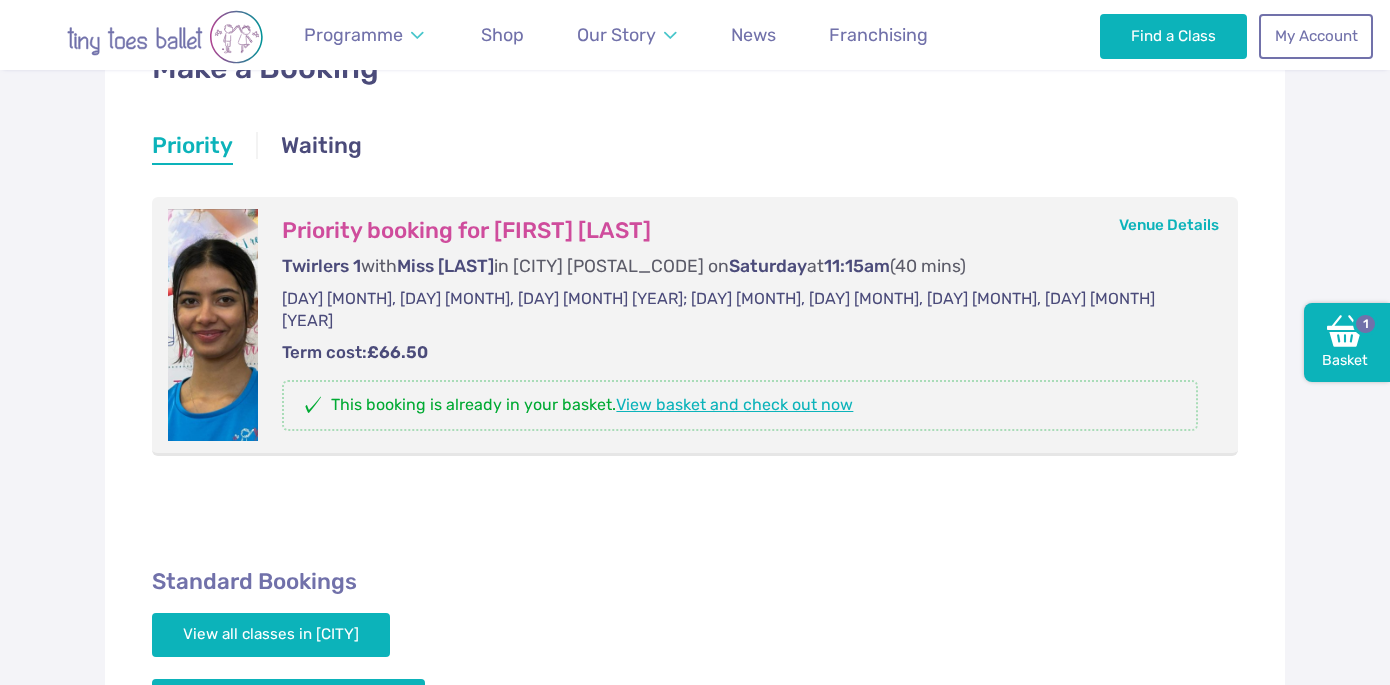click on "View basket and check out now" at bounding box center [734, 404] 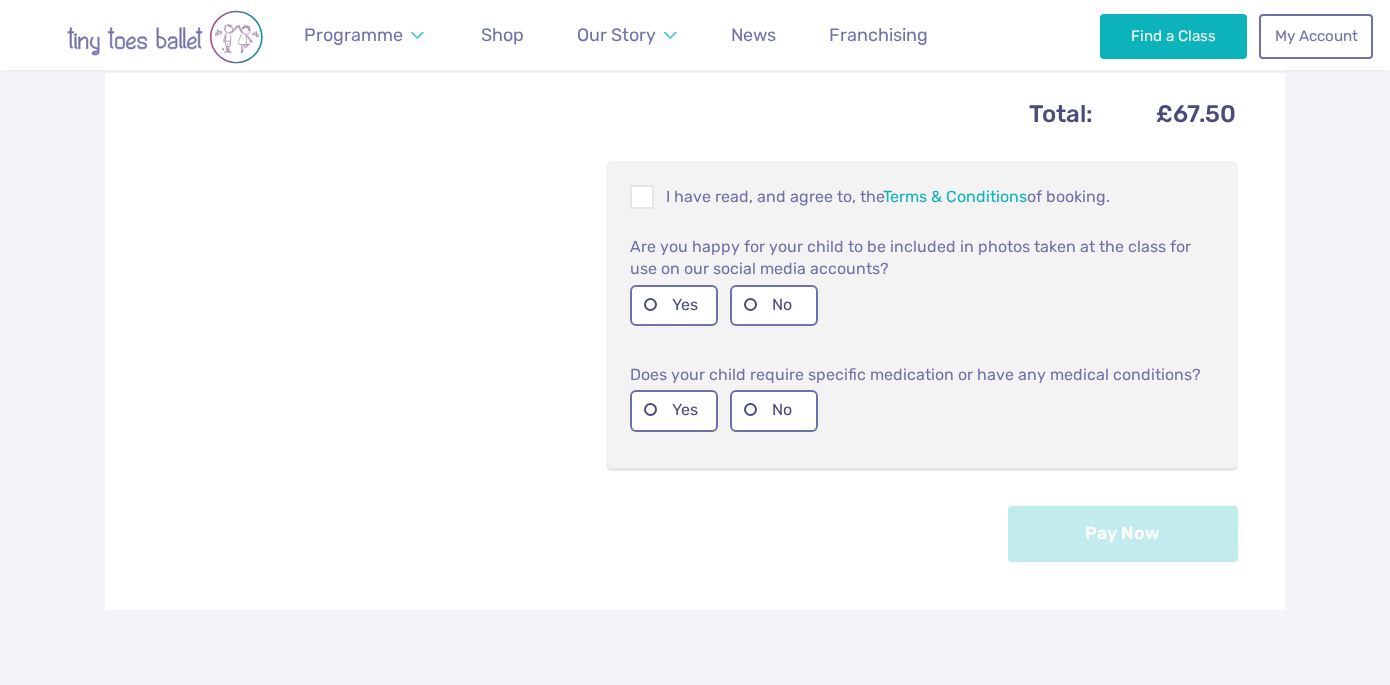 scroll, scrollTop: 877, scrollLeft: 0, axis: vertical 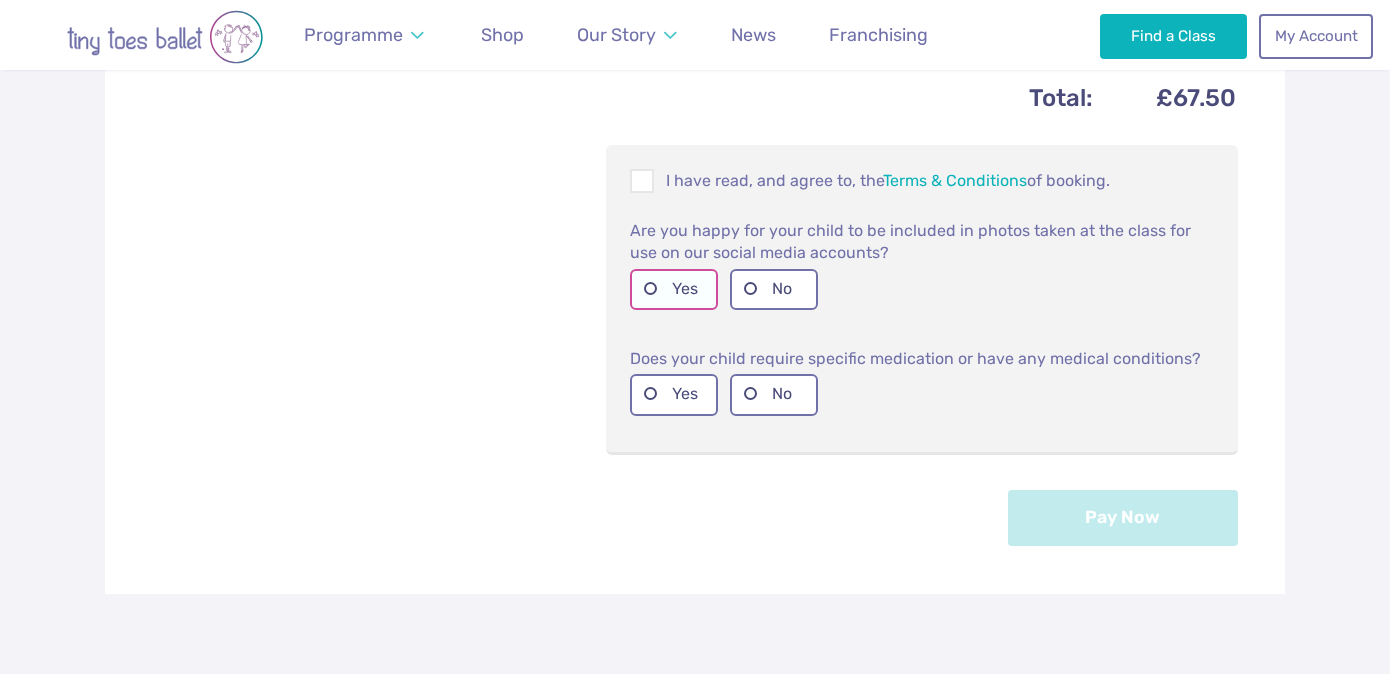 click on "Yes" at bounding box center (674, 289) 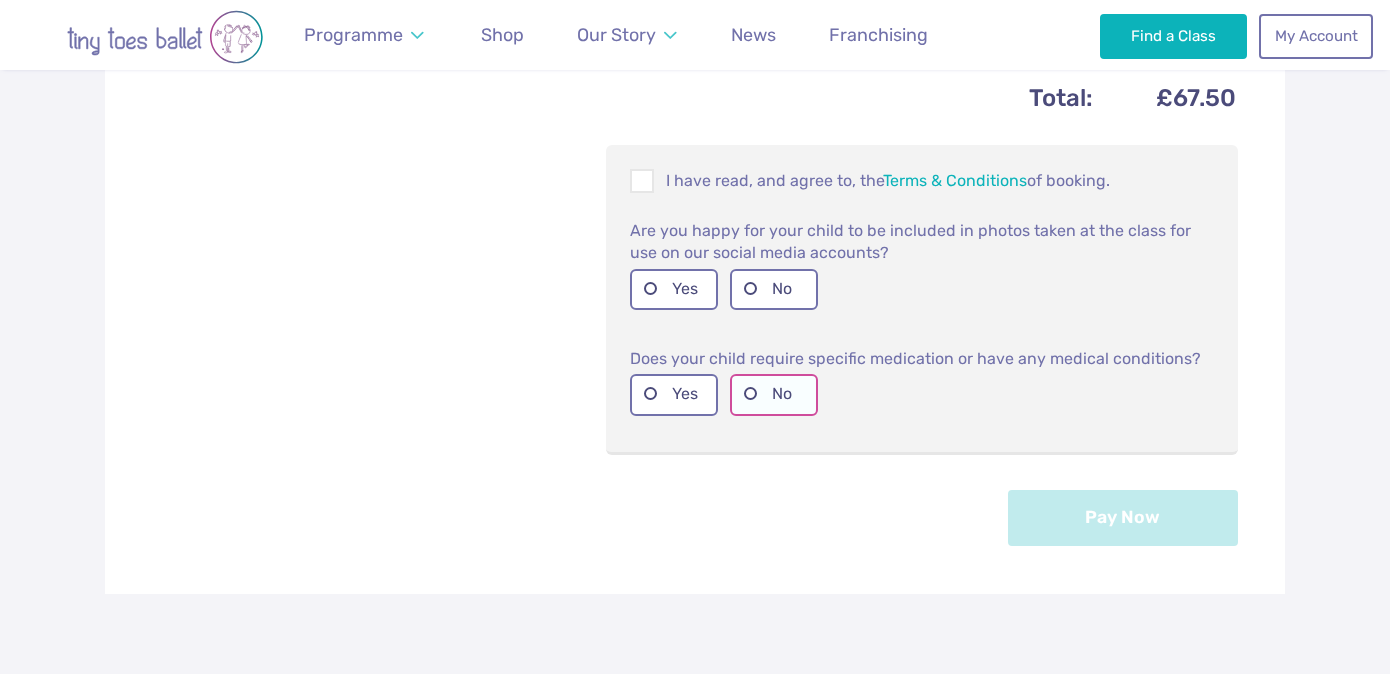 click on "No" at bounding box center (774, 394) 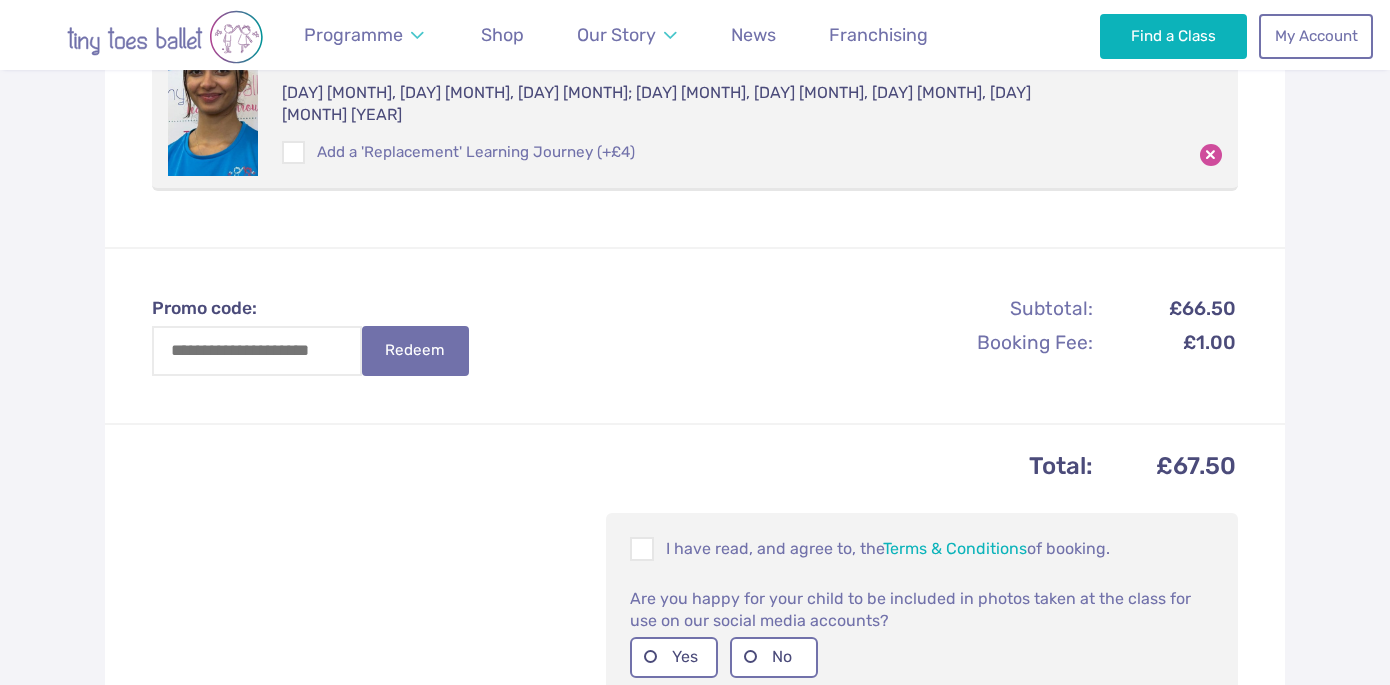scroll, scrollTop: 506, scrollLeft: 0, axis: vertical 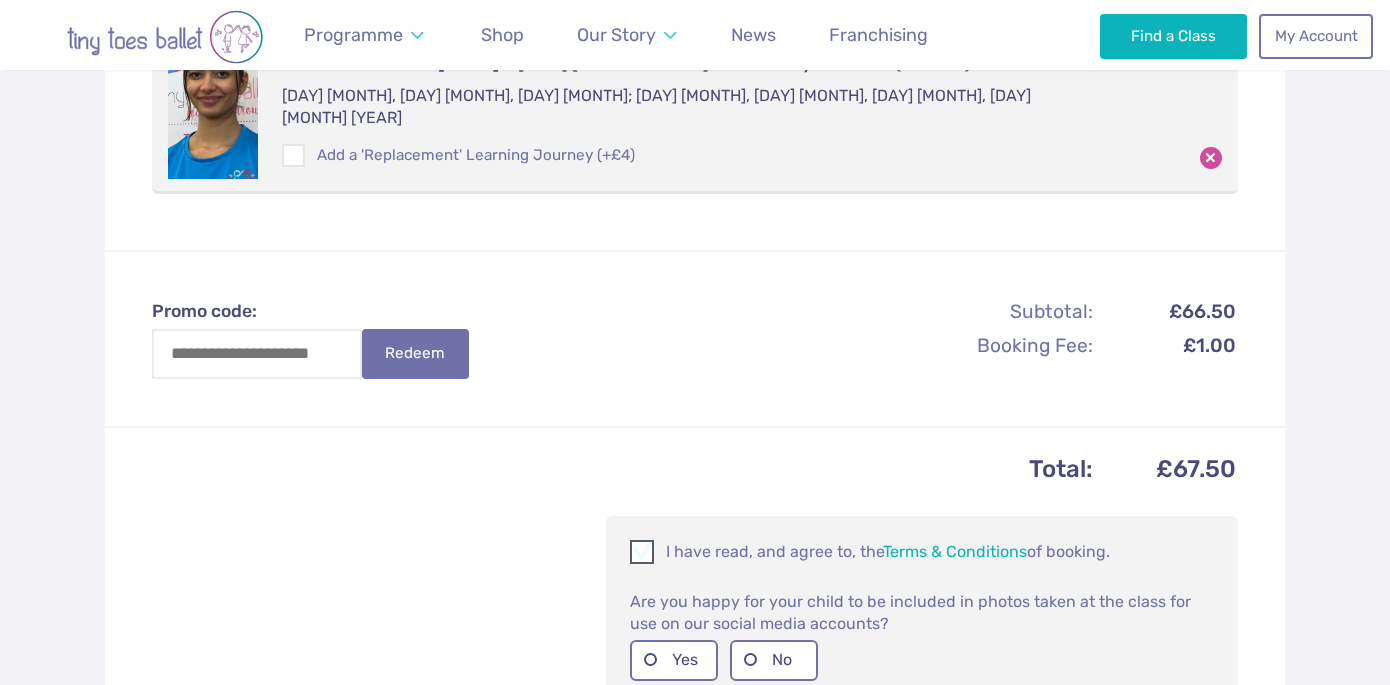 click at bounding box center [643, 555] 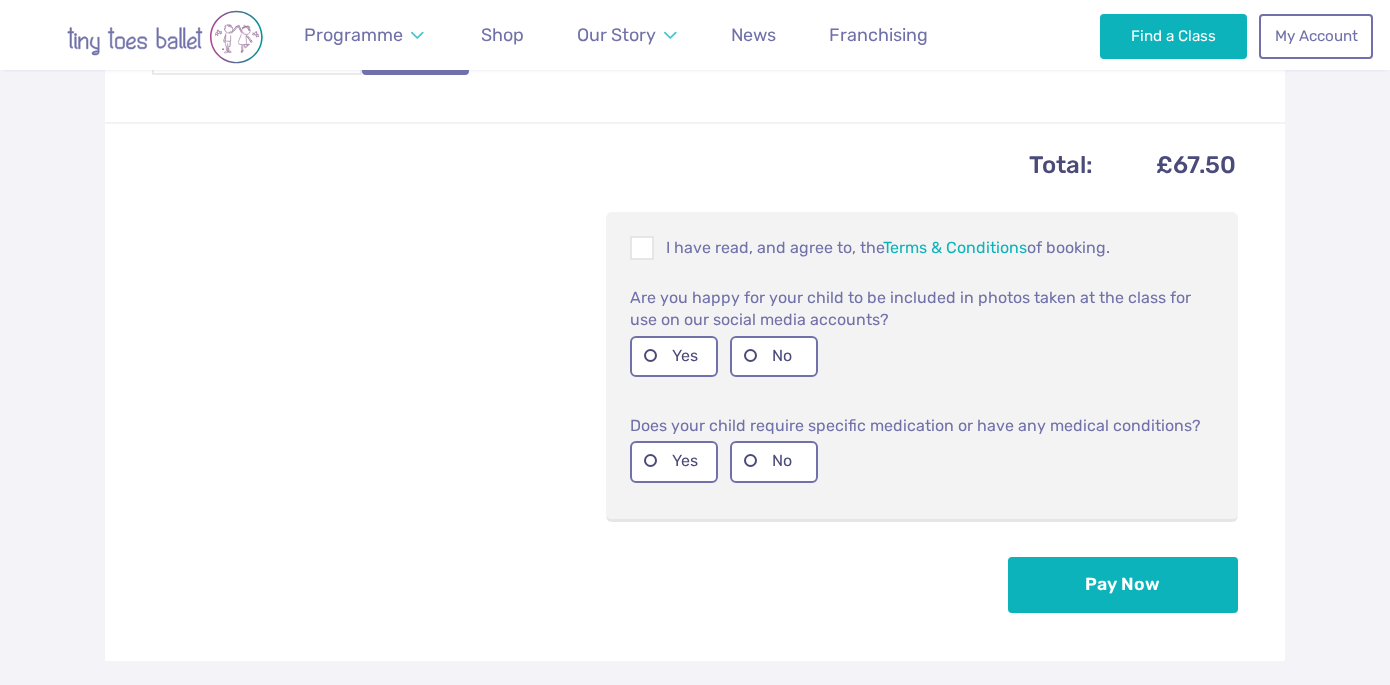 scroll, scrollTop: 838, scrollLeft: 0, axis: vertical 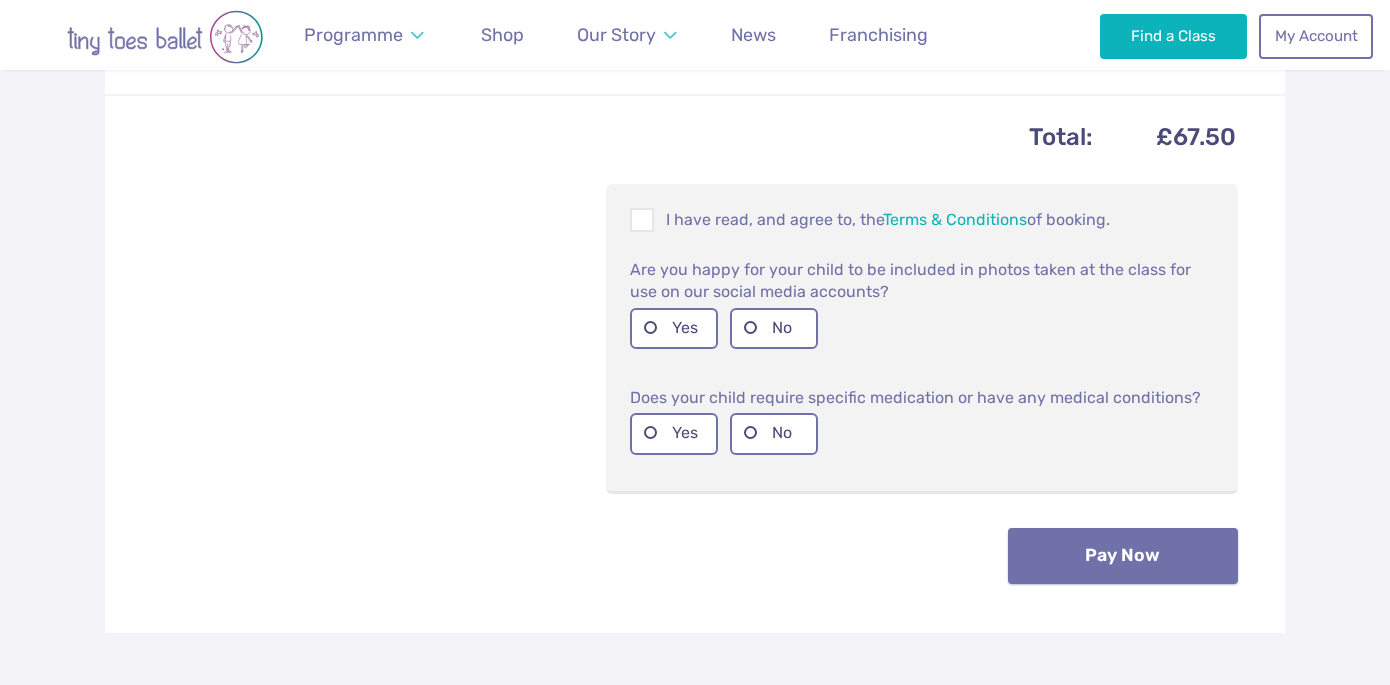 click on "Pay Now" at bounding box center [1123, 556] 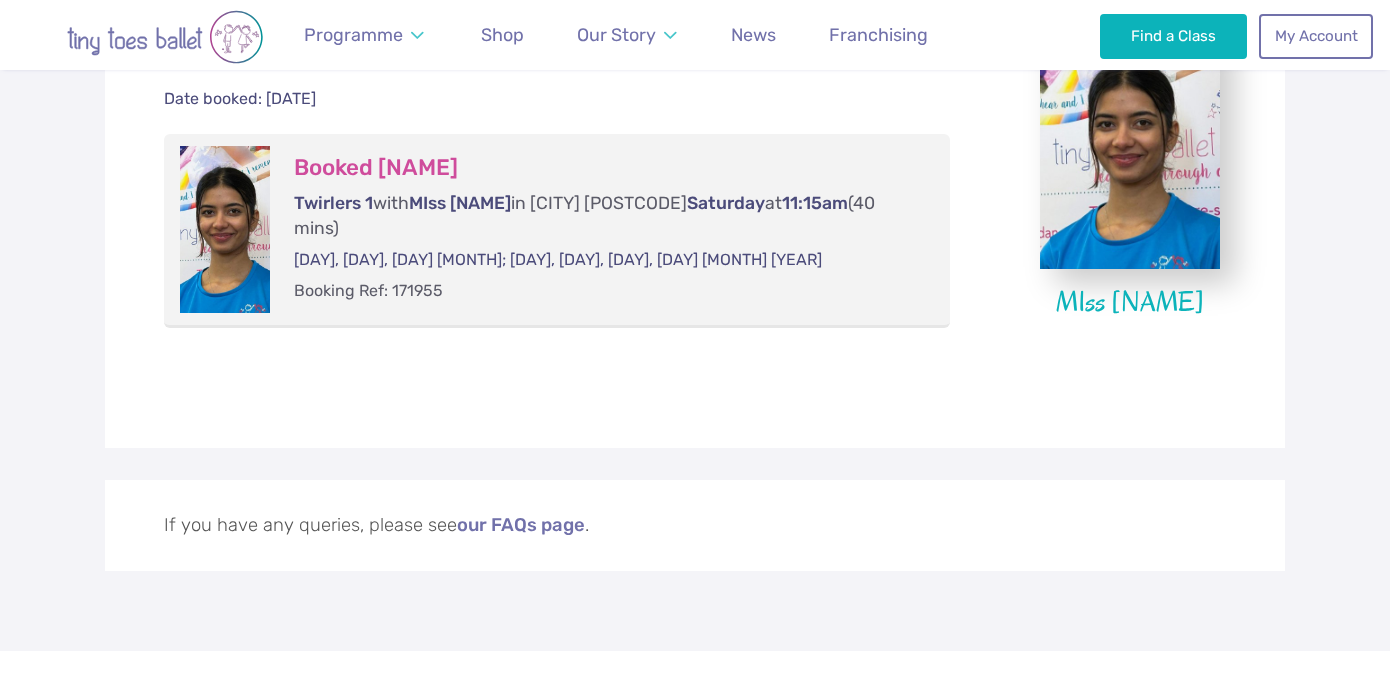 scroll, scrollTop: 517, scrollLeft: 0, axis: vertical 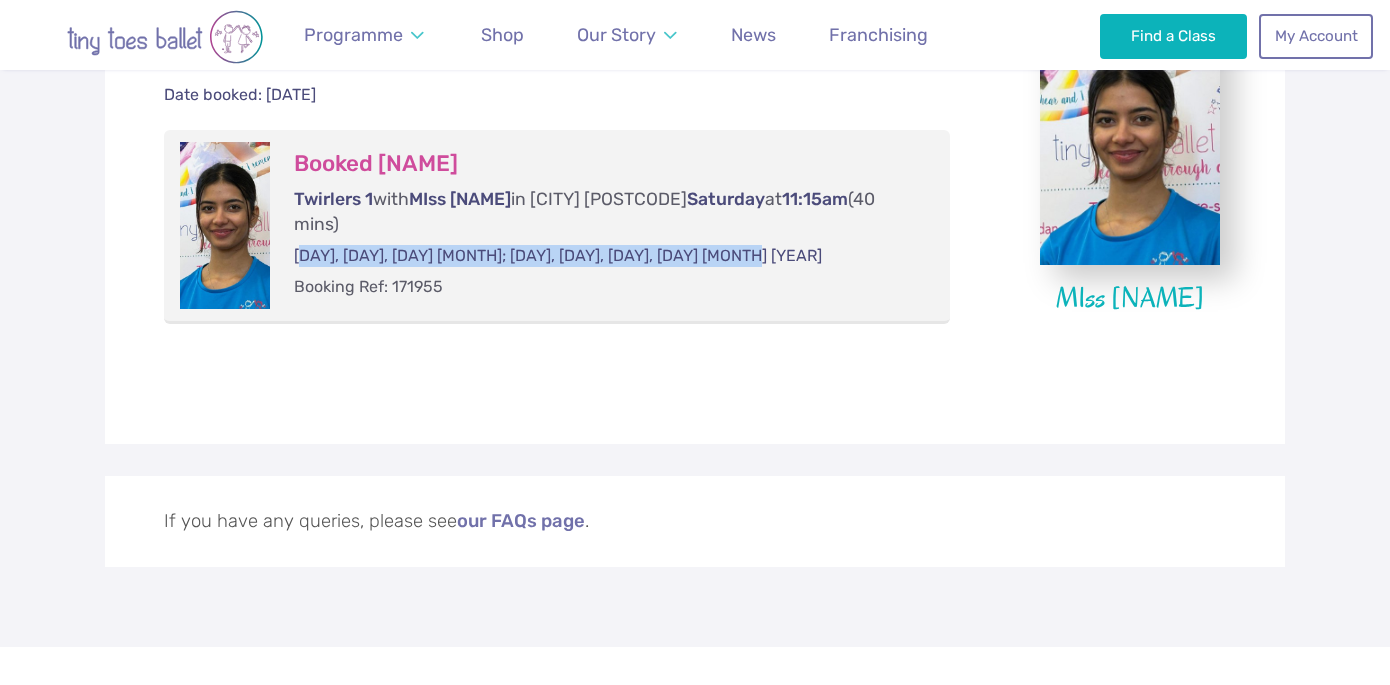 drag, startPoint x: 297, startPoint y: 259, endPoint x: 758, endPoint y: 263, distance: 461.01736 